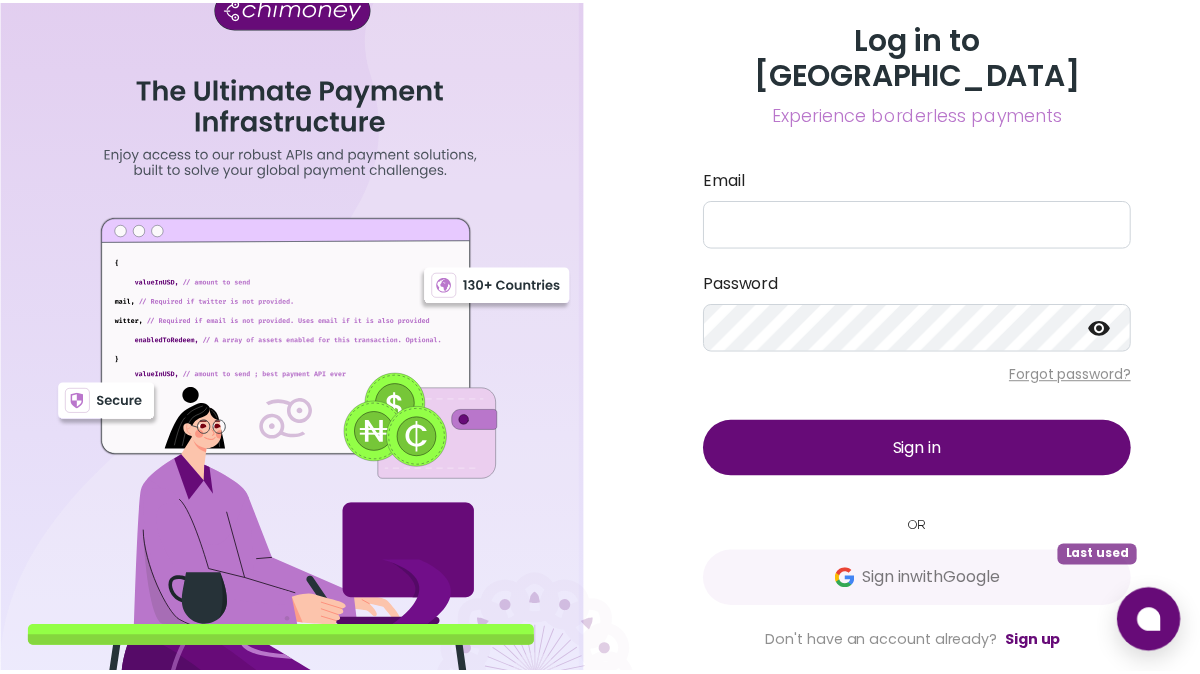 scroll, scrollTop: 0, scrollLeft: 0, axis: both 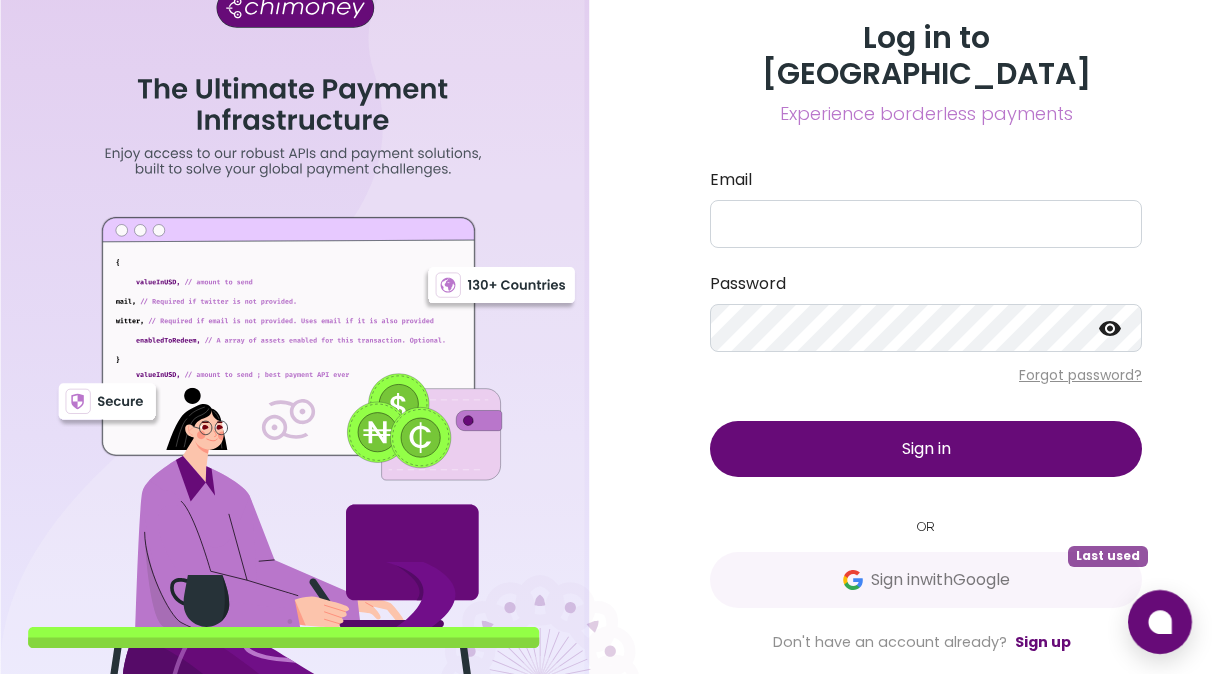 type on "[EMAIL_ADDRESS][DOMAIN_NAME]" 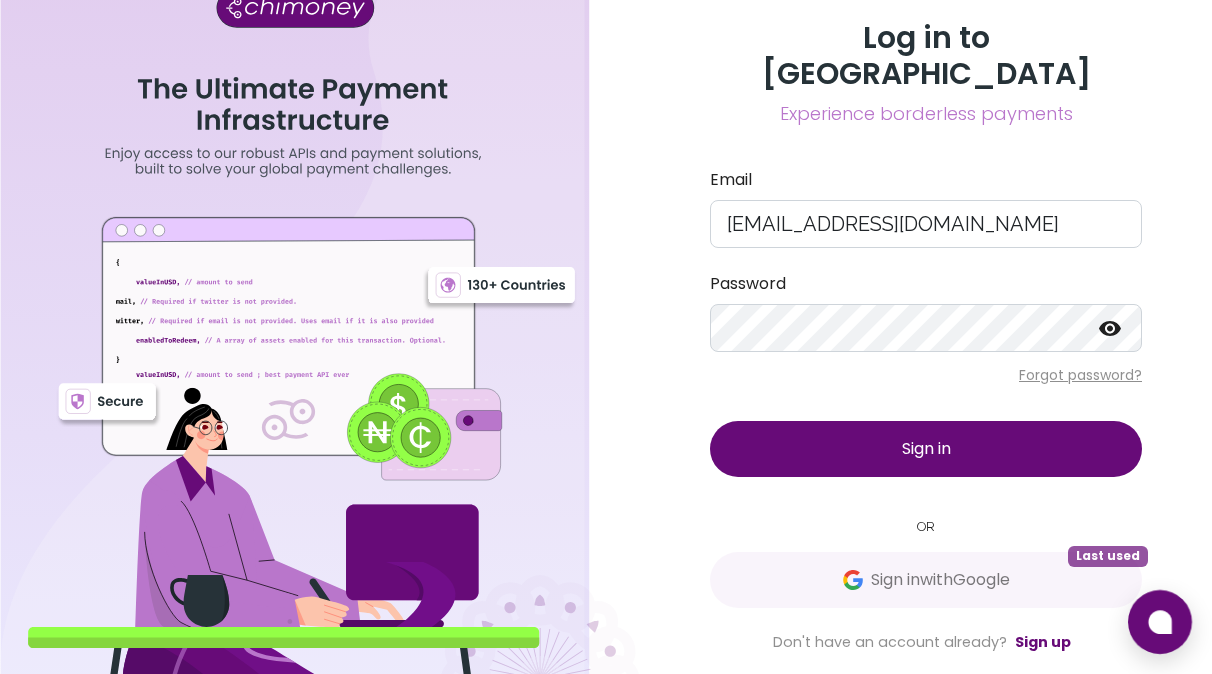 click 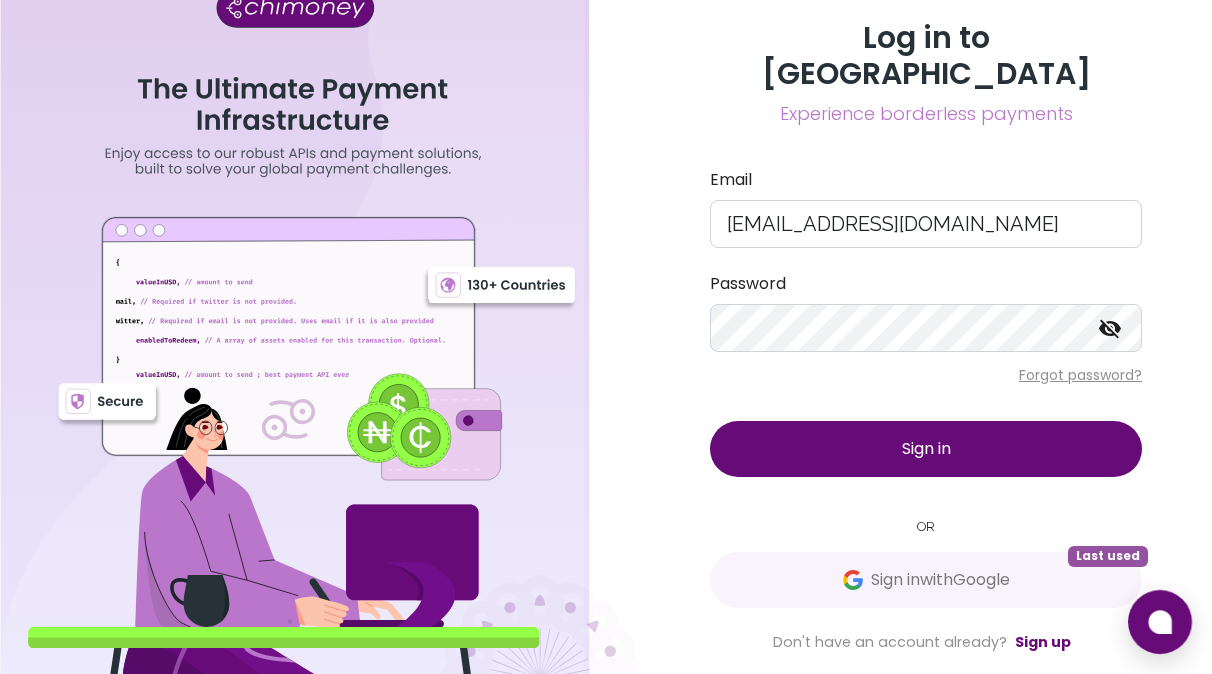 click 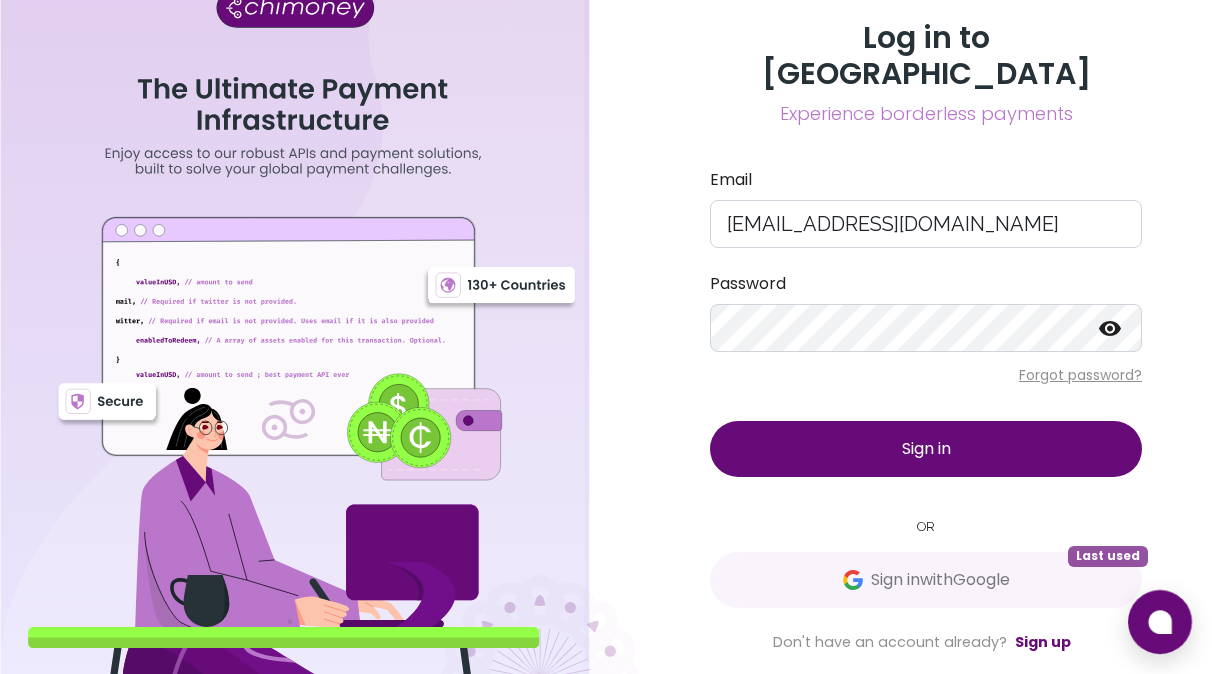 click on "Sign in" at bounding box center (926, 449) 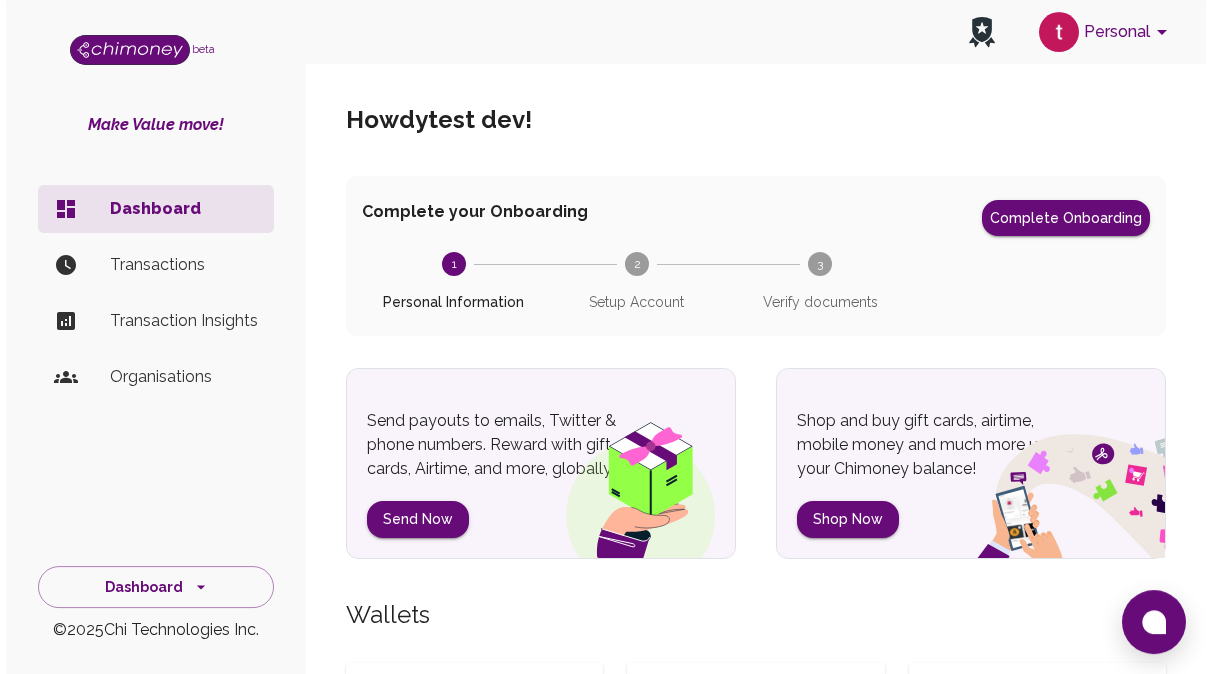 scroll, scrollTop: 0, scrollLeft: 0, axis: both 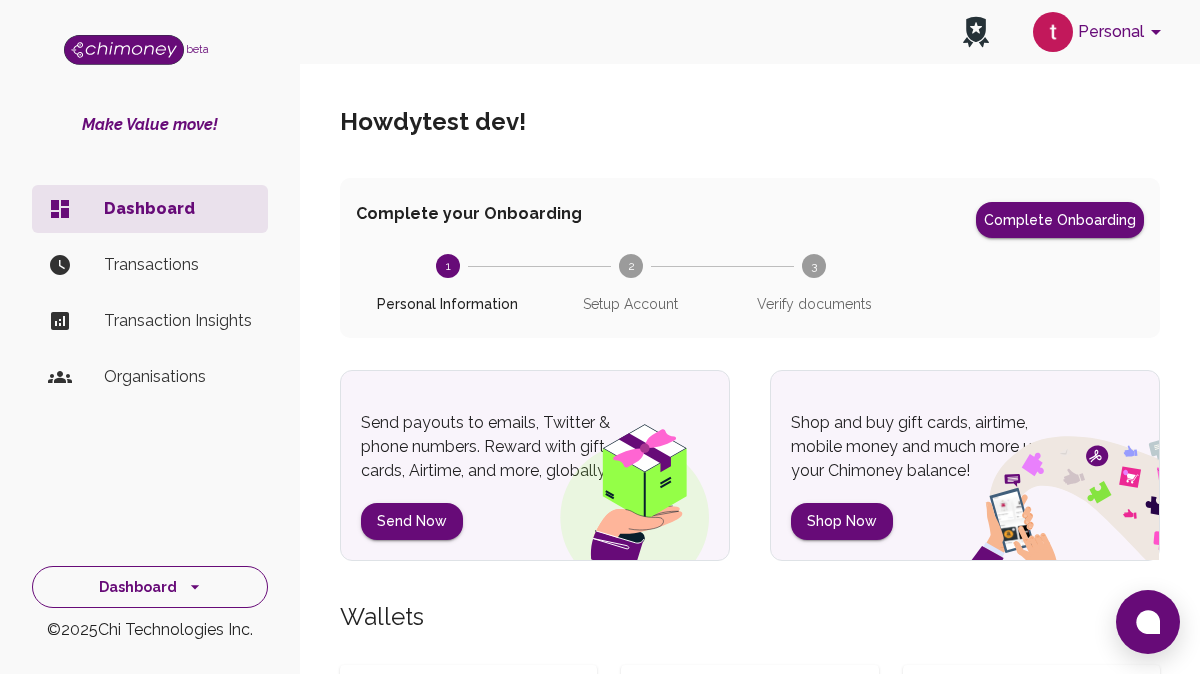 click on "Dashboard" at bounding box center (150, 587) 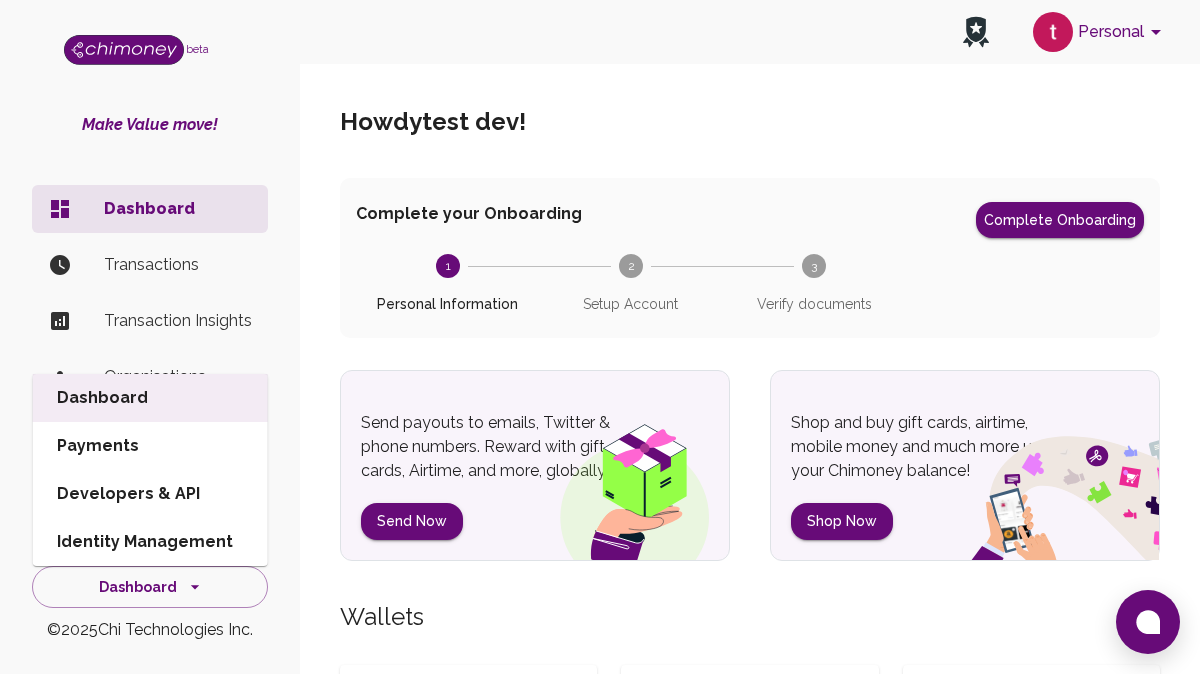 click on "Developers & API" at bounding box center (150, 494) 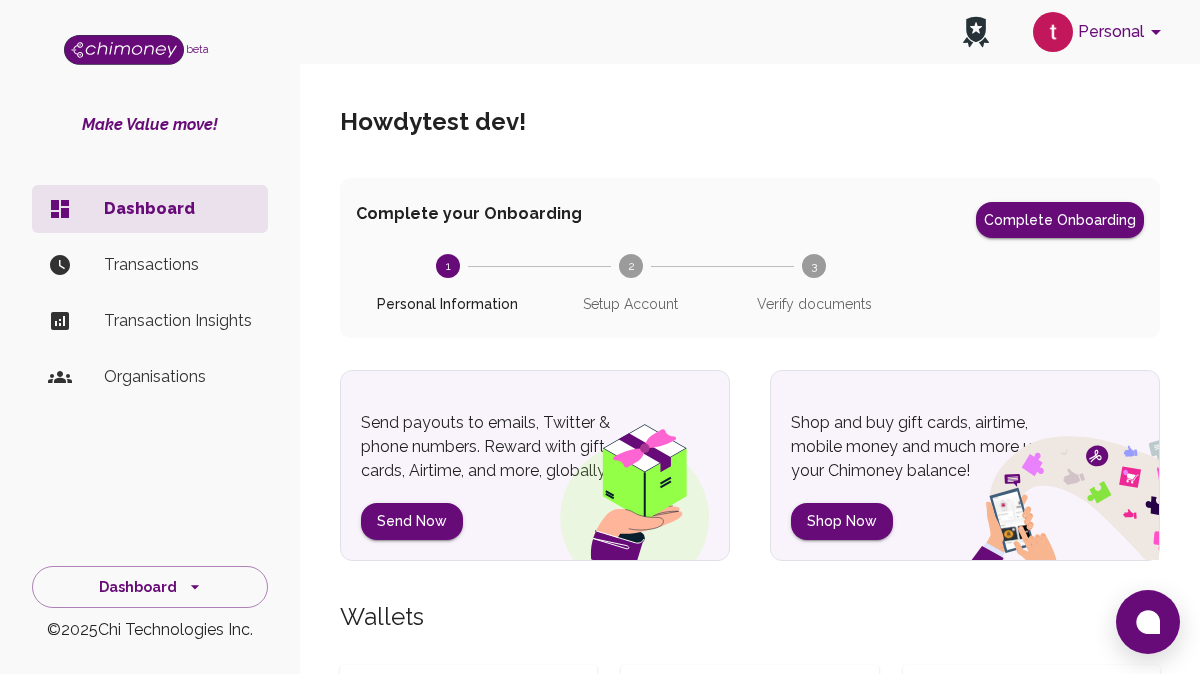 click on "Personal" at bounding box center [1100, 32] 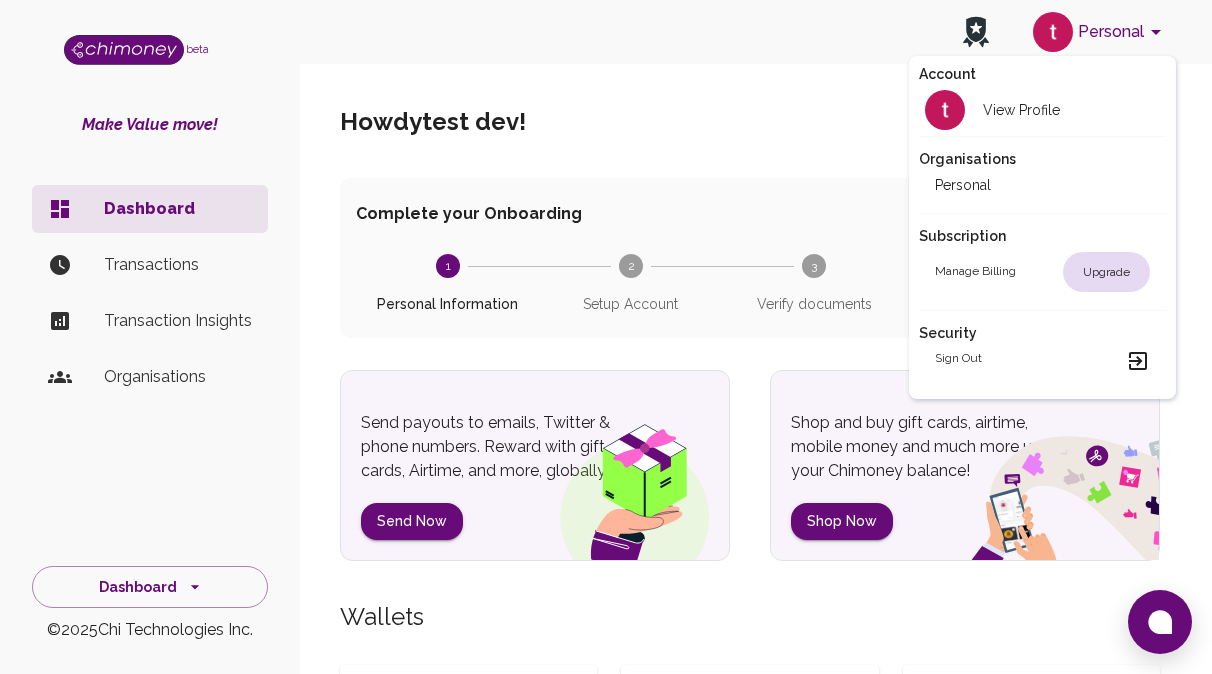 click on "Sign out" at bounding box center (1042, 361) 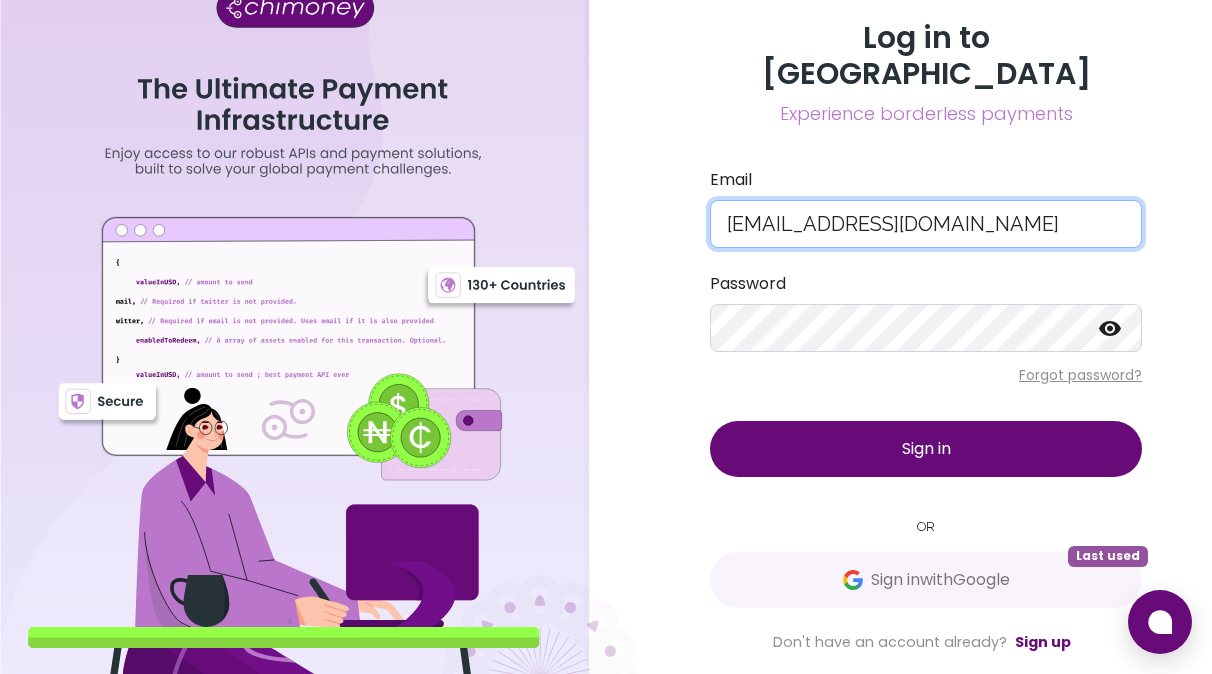 click on "testbuild101@gmail.com" at bounding box center (926, 224) 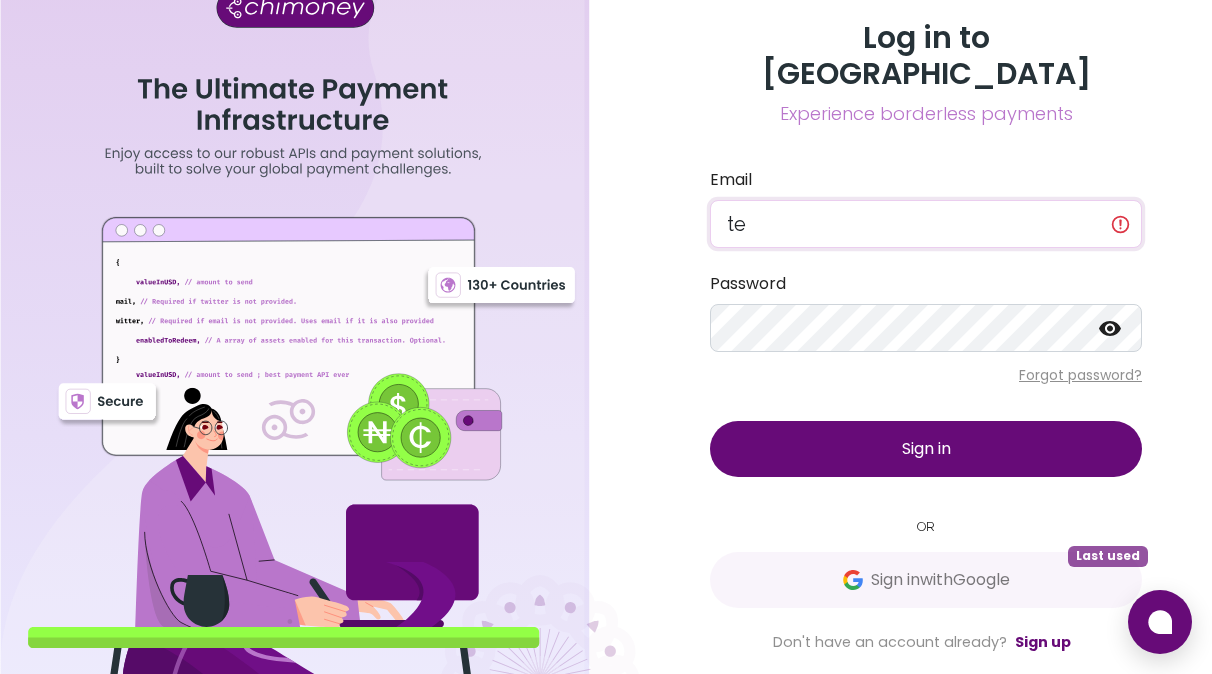 type on "t" 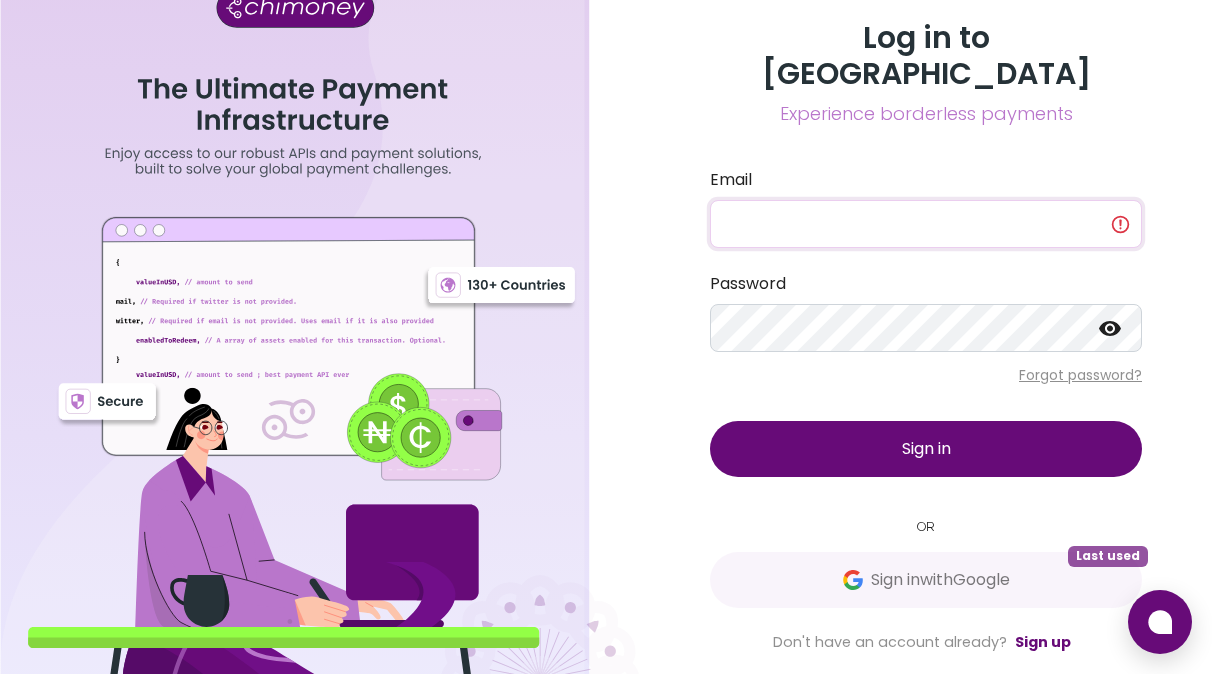 type 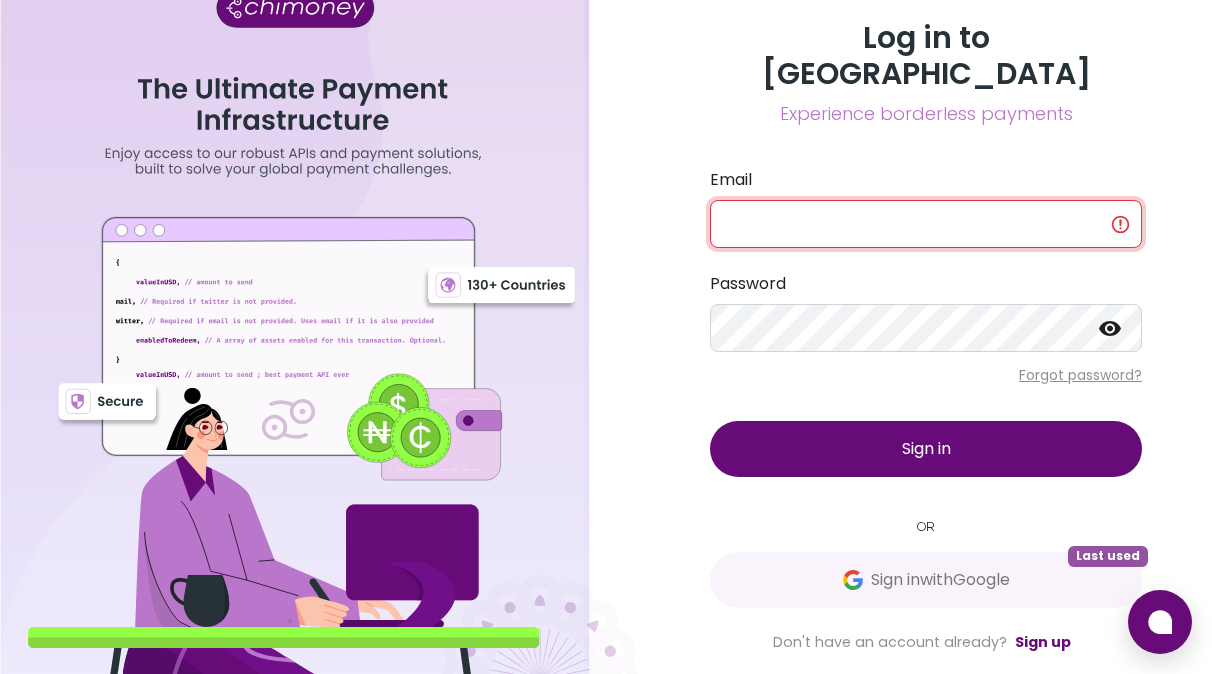 click on "Email" at bounding box center (926, 224) 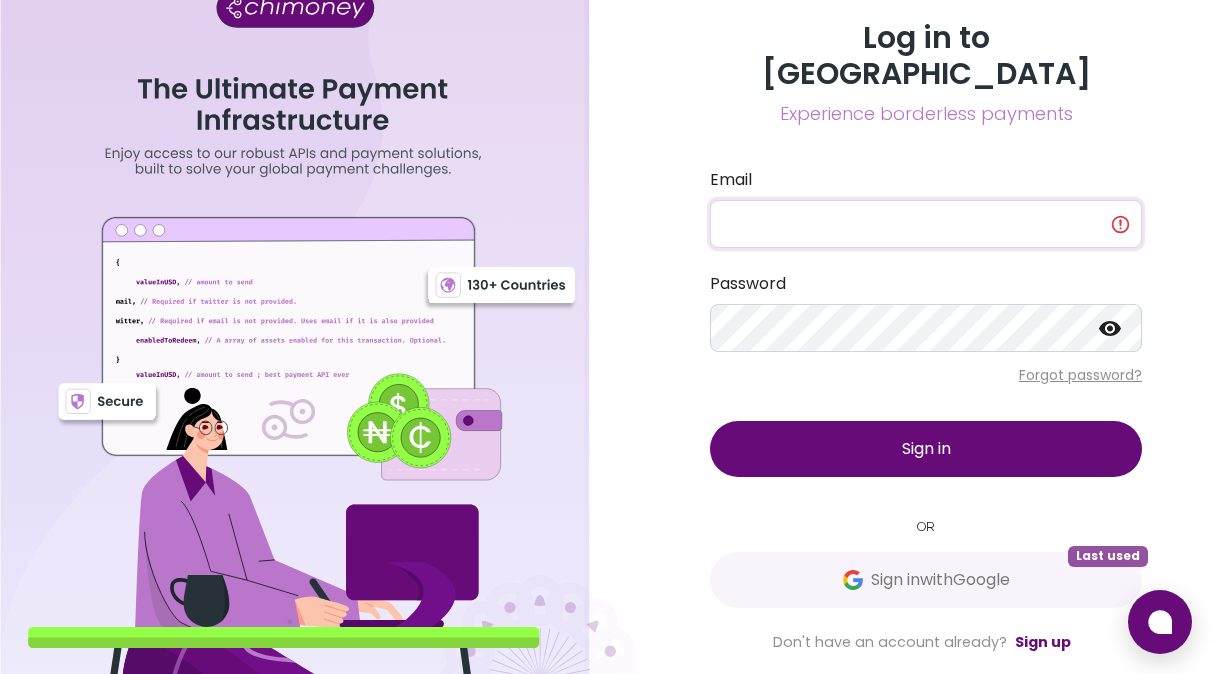 click on "Log in to Chimoney Experience borderless payments Email This field is required Password Forgot password? Sign in OR Sign in  with  Google Last used Don't have an account already? Sign up" at bounding box center [926, 337] 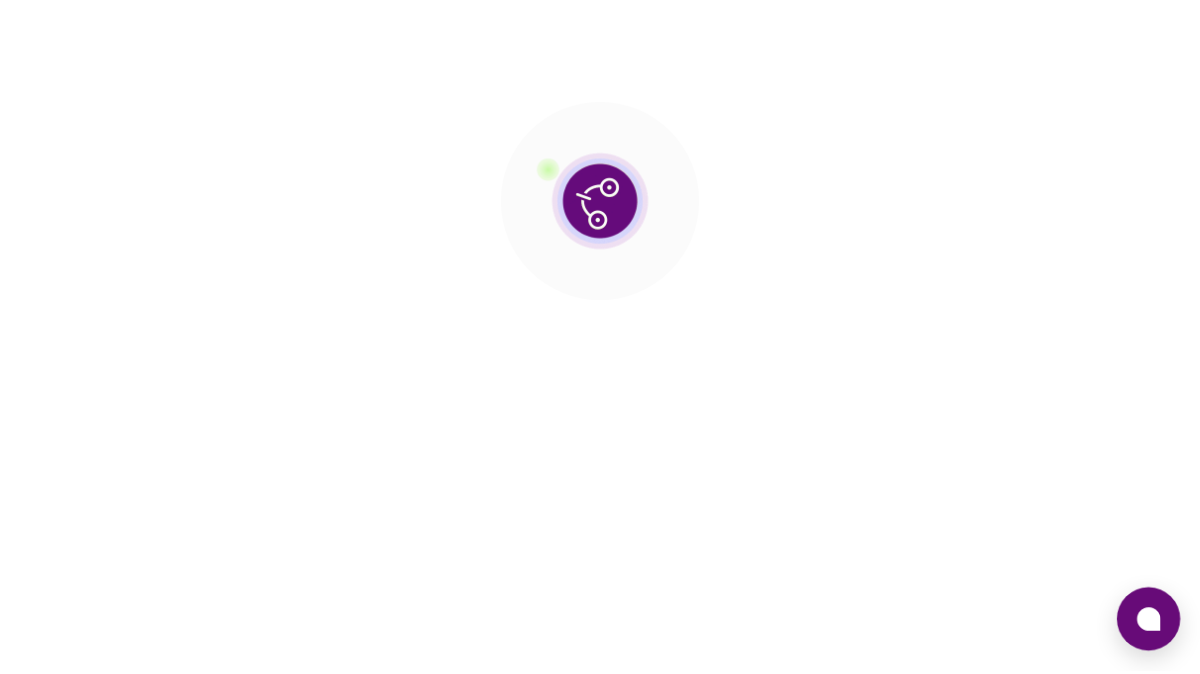 scroll, scrollTop: 0, scrollLeft: 0, axis: both 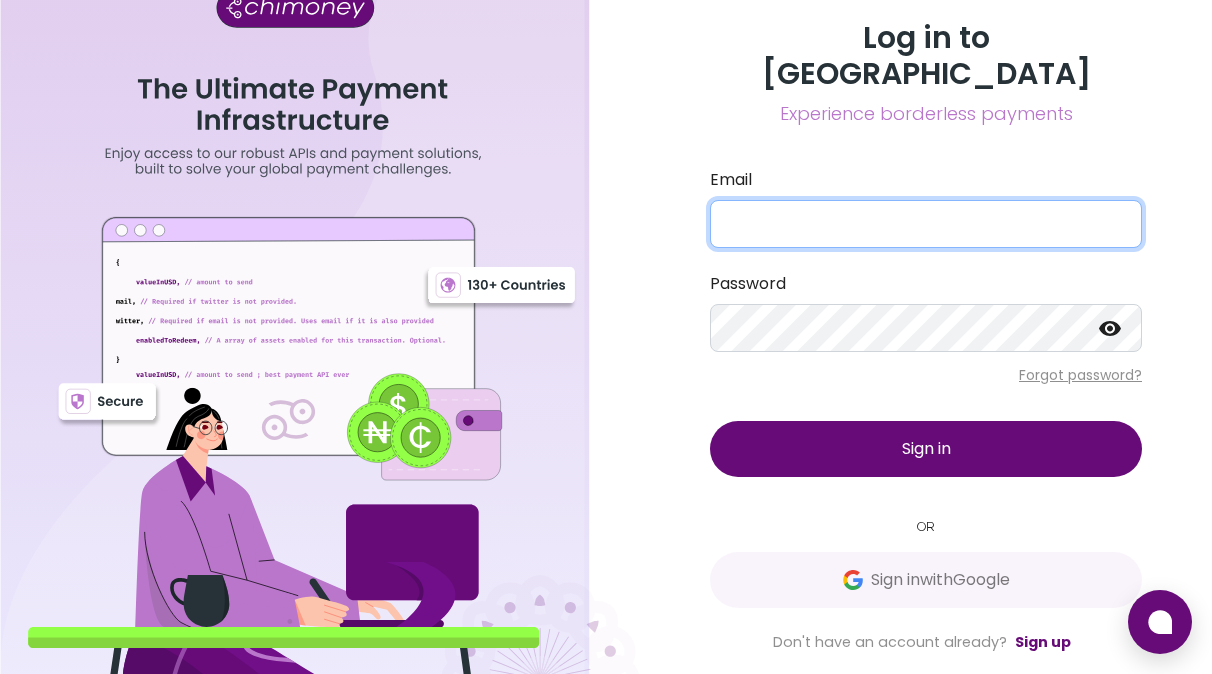 click on "Email" at bounding box center (926, 224) 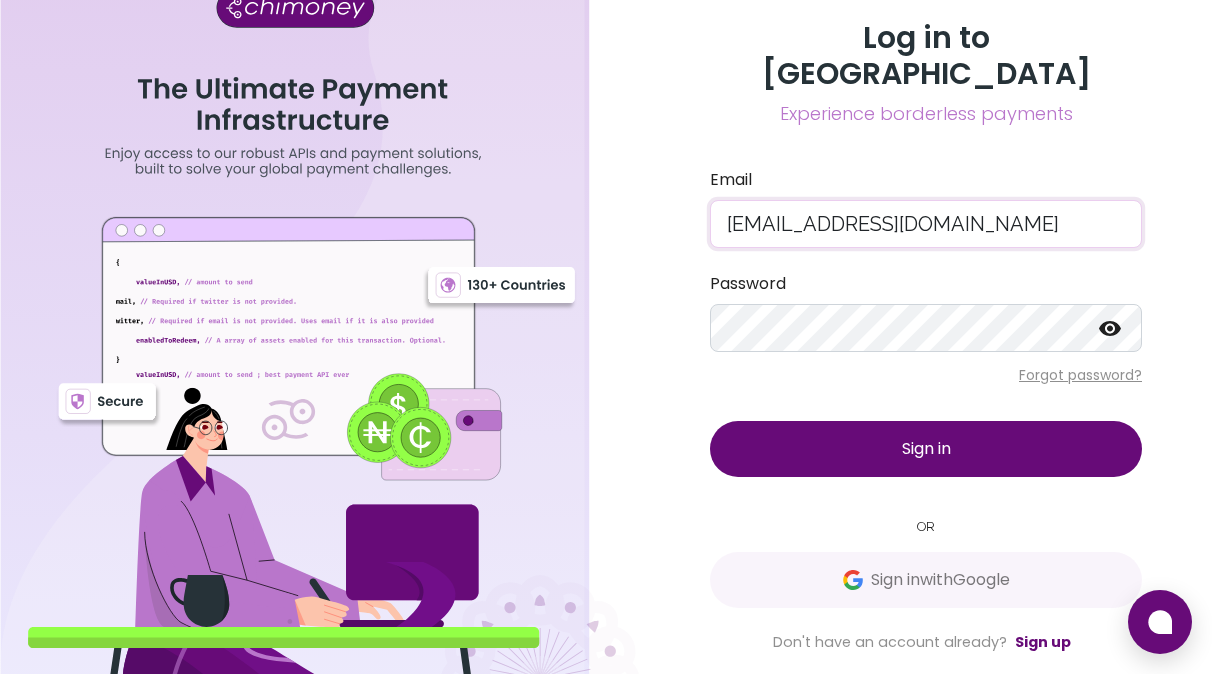 type on "testbuild101@gmail.com" 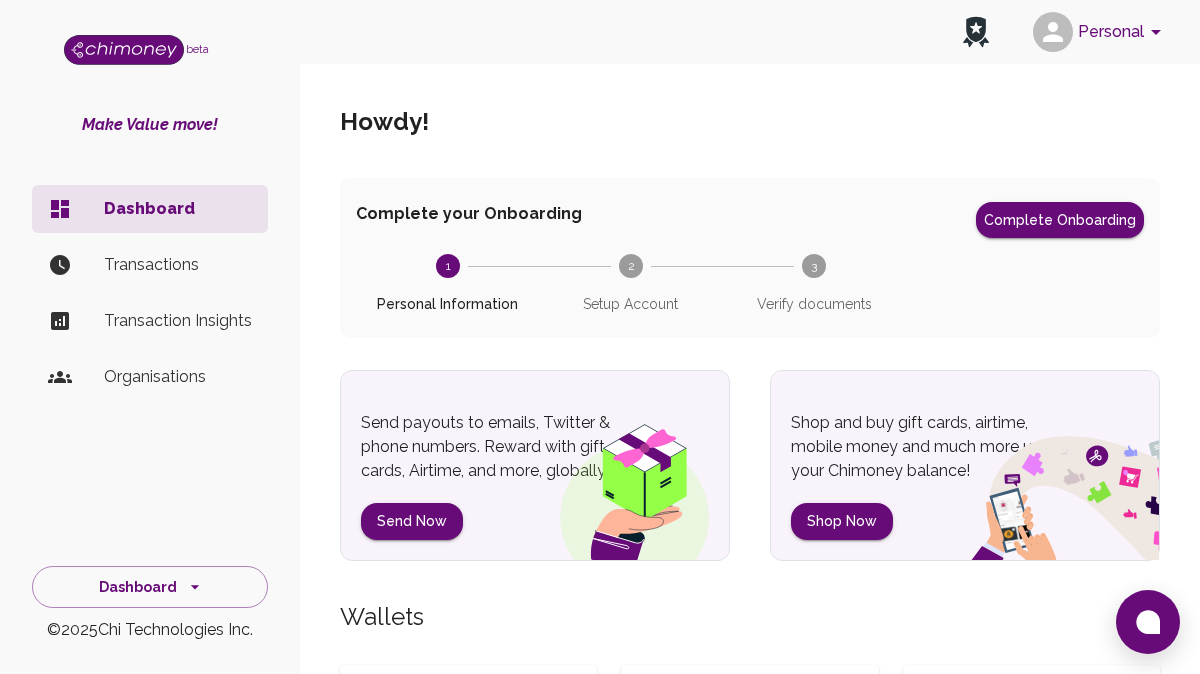 scroll, scrollTop: 288, scrollLeft: 0, axis: vertical 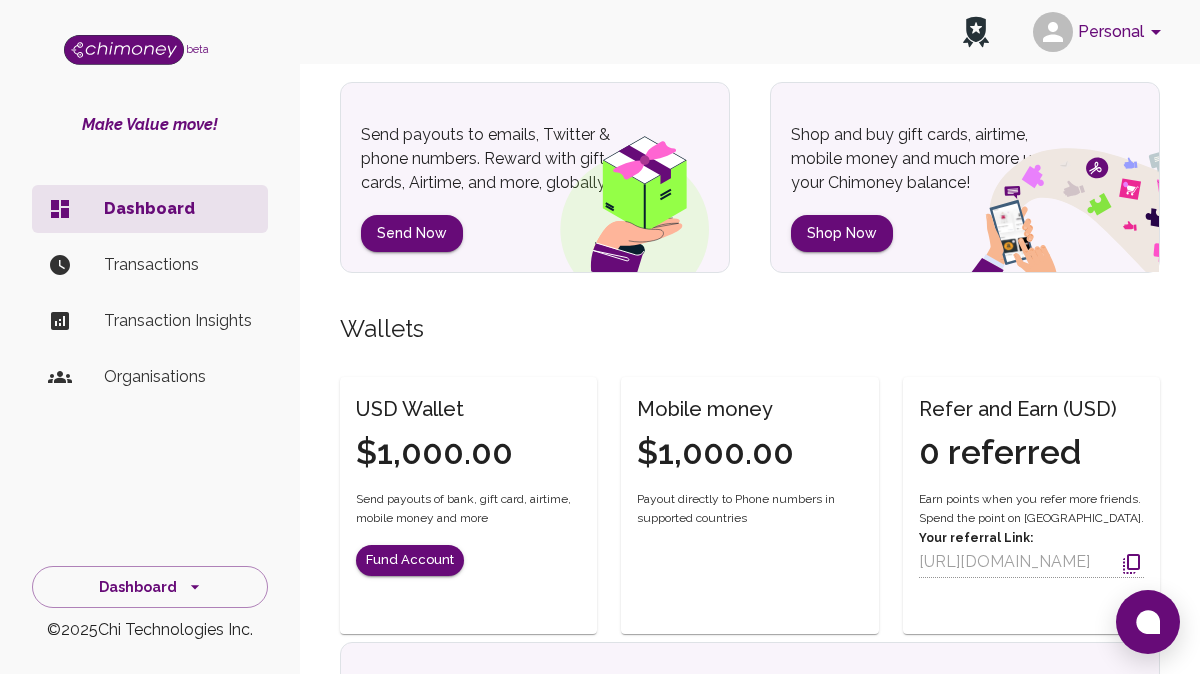 click on "Dashboard" at bounding box center [150, 582] 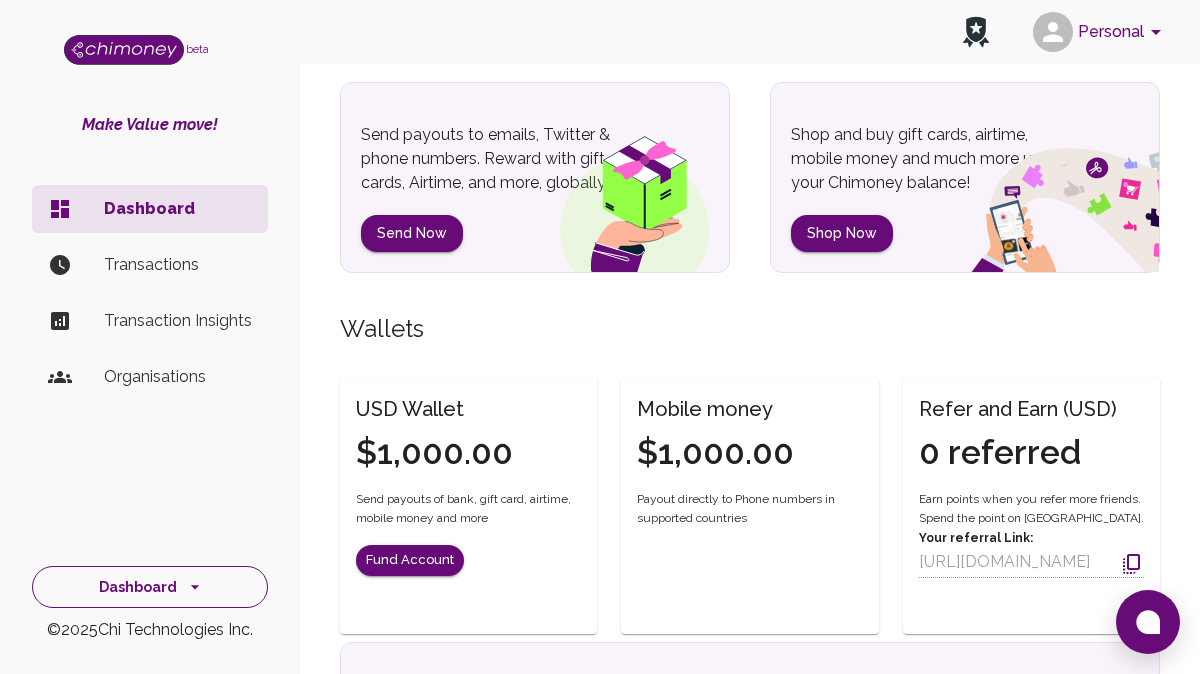 click on "Dashboard" at bounding box center (150, 587) 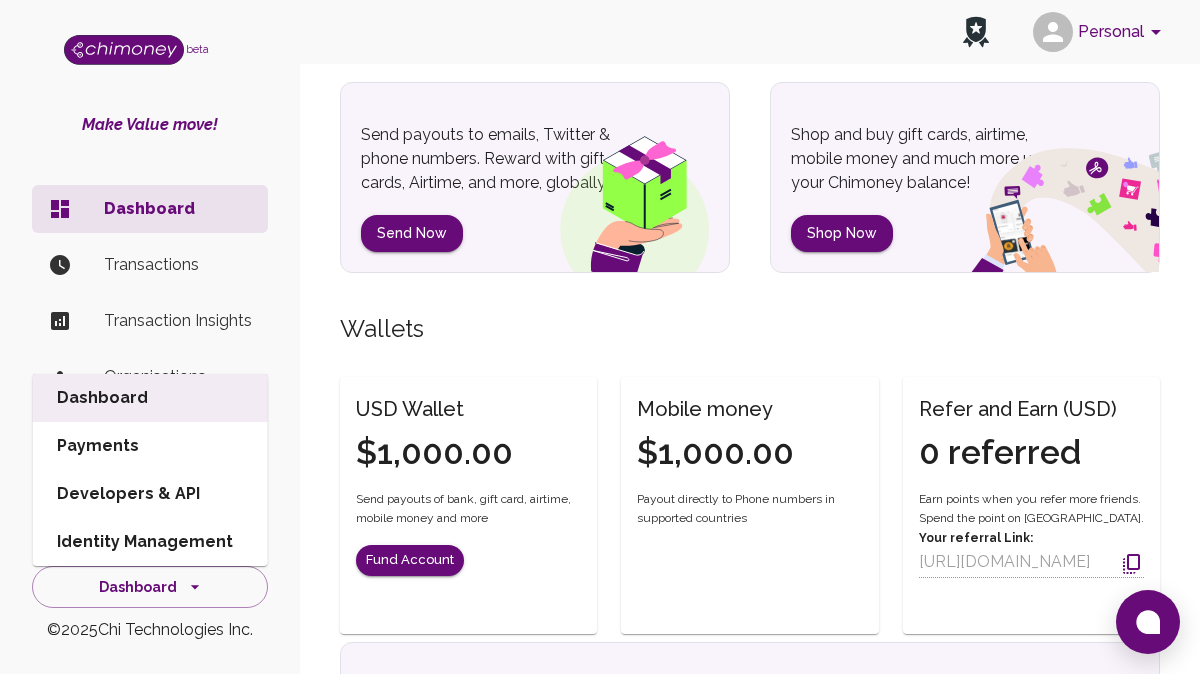 click on "Developers & API" at bounding box center [150, 494] 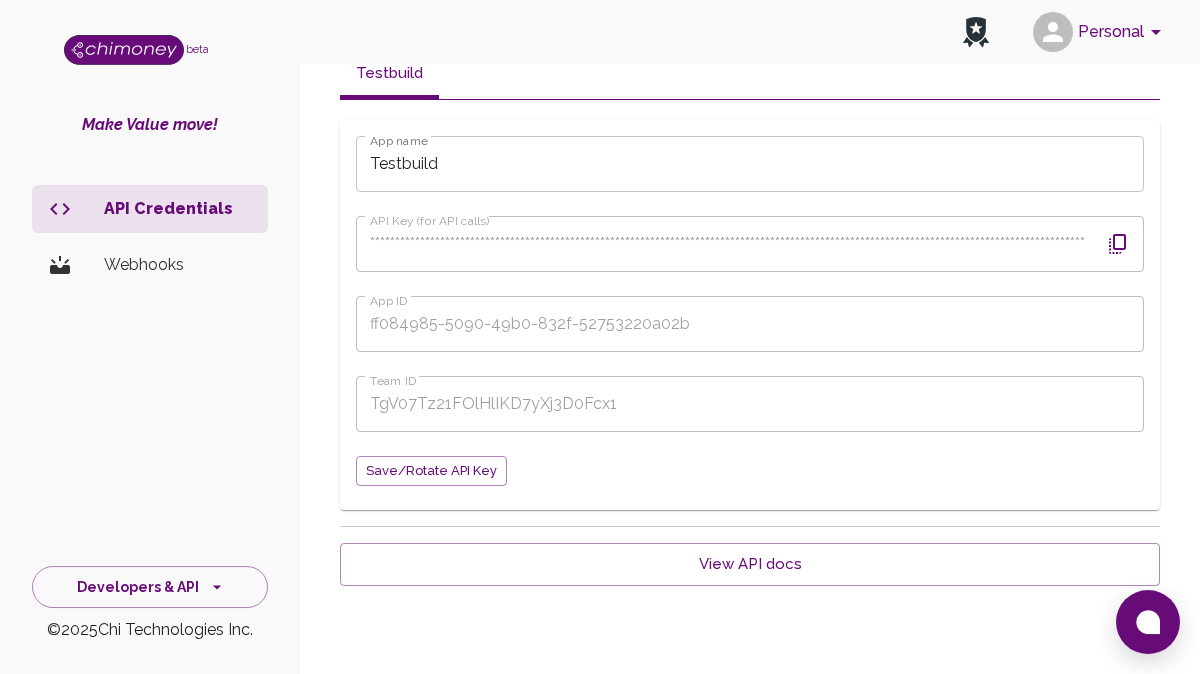 scroll, scrollTop: 292, scrollLeft: 0, axis: vertical 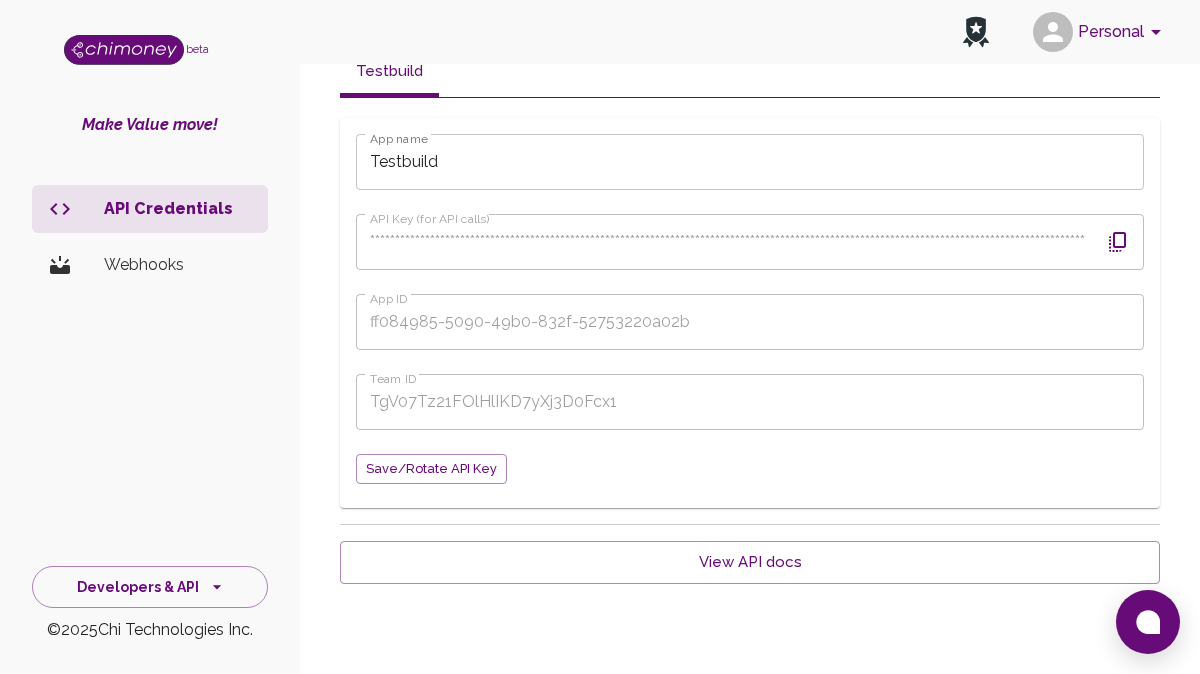 click 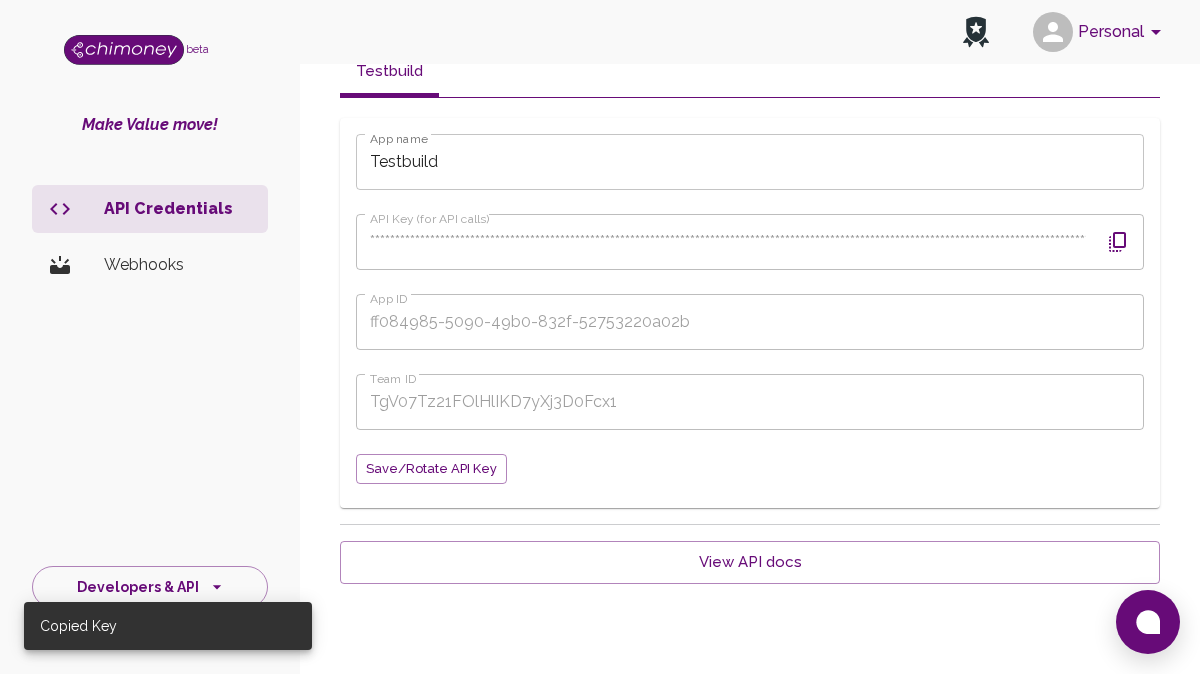 click 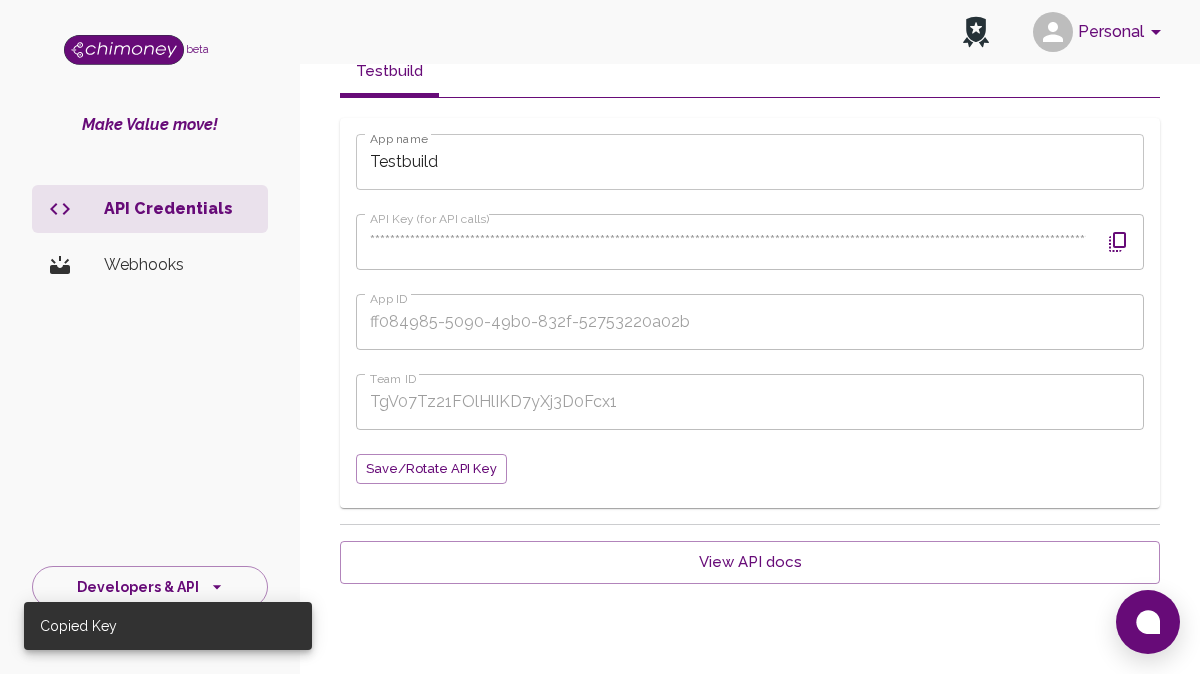 click 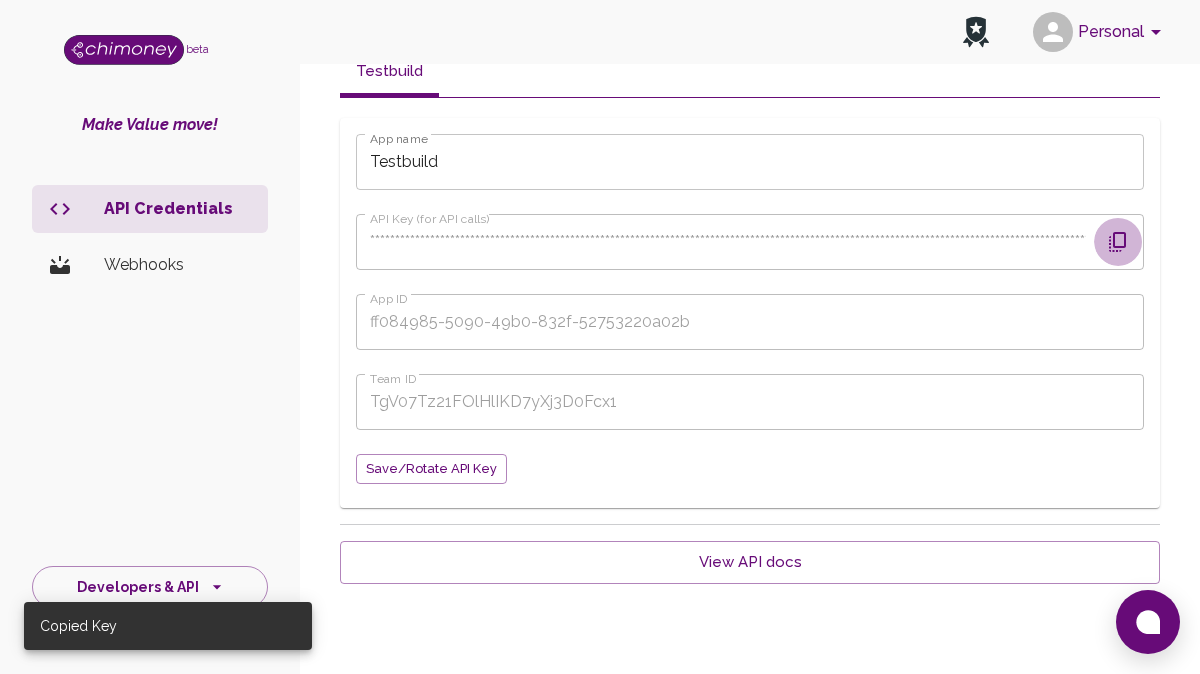 click 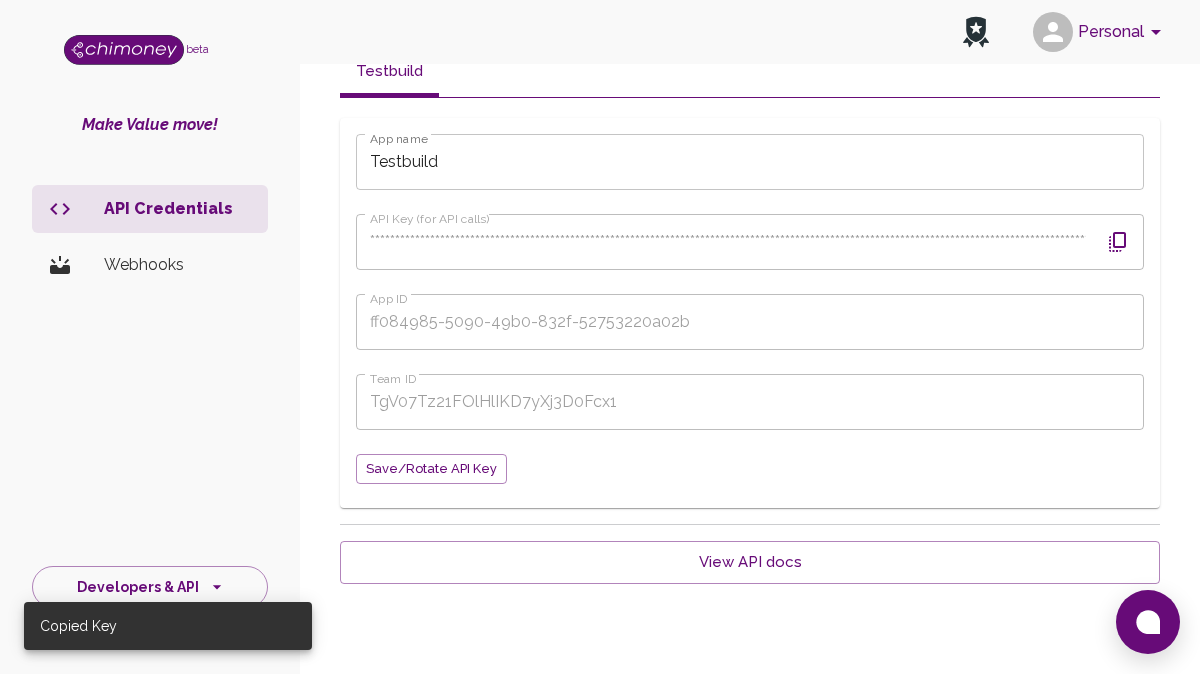 click 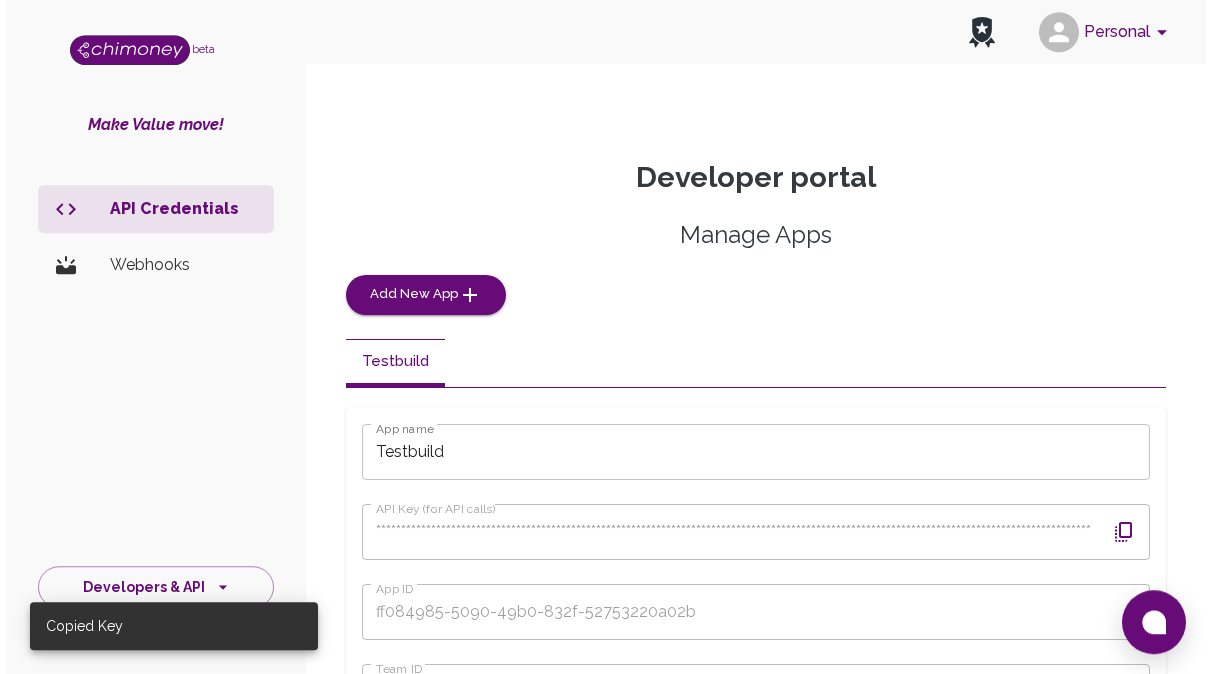 scroll, scrollTop: 0, scrollLeft: 0, axis: both 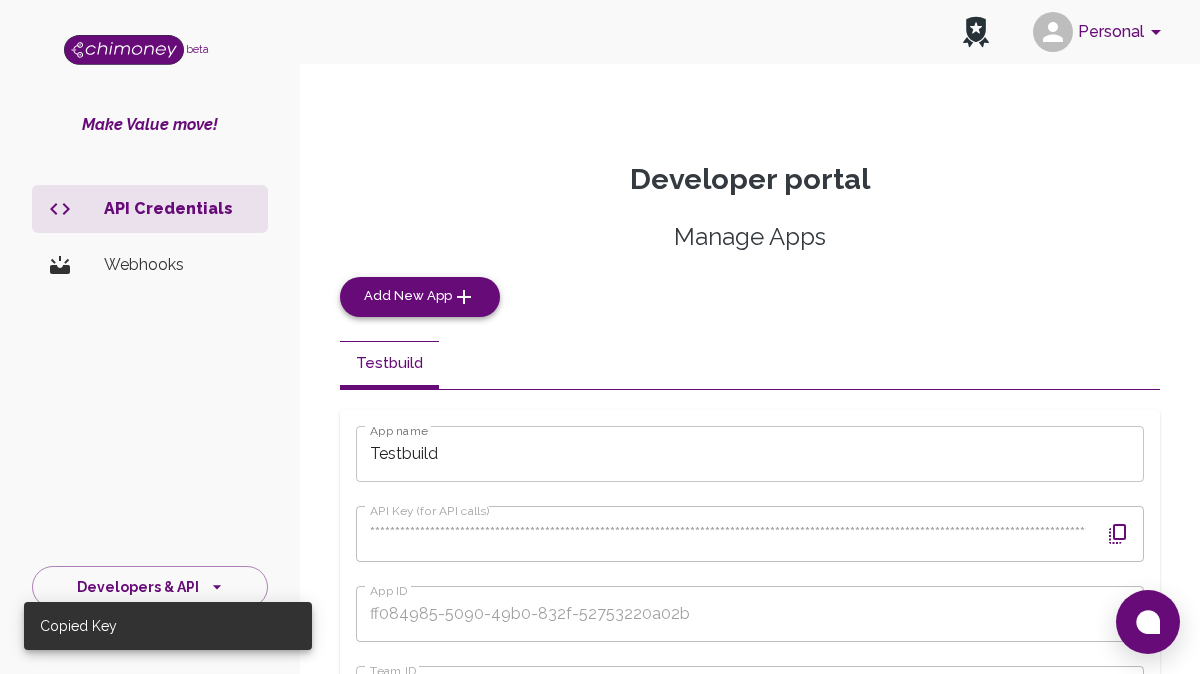 click on "Add New App" at bounding box center (408, 296) 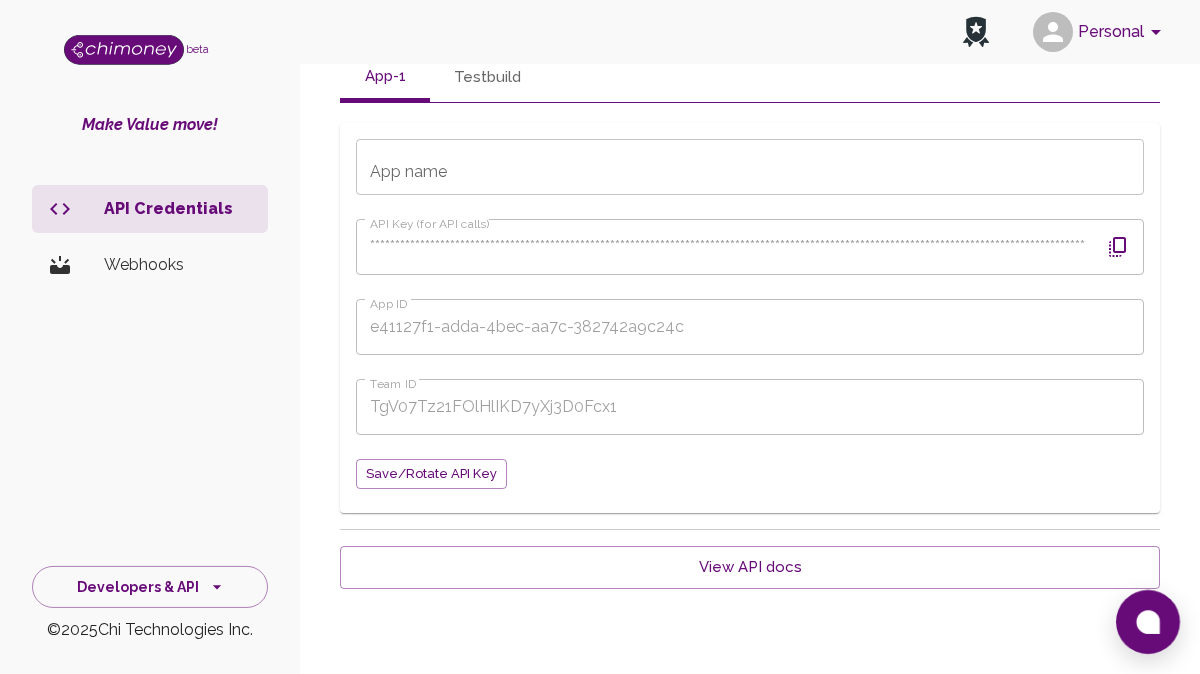 scroll, scrollTop: 311, scrollLeft: 0, axis: vertical 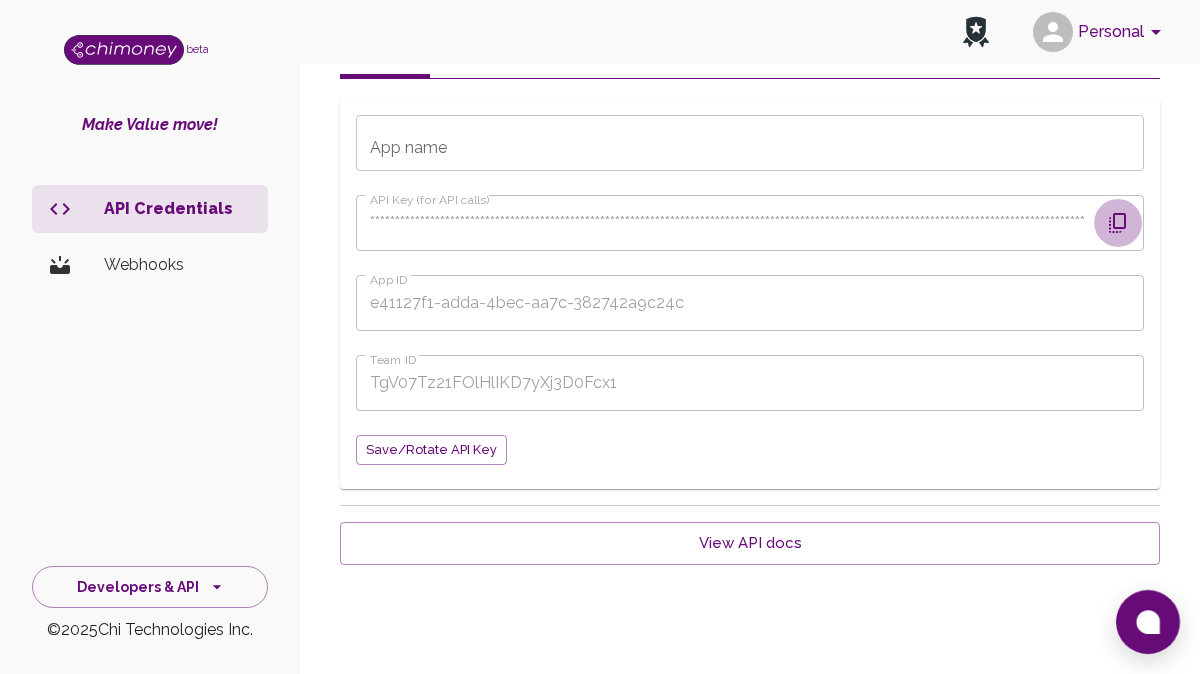 click 